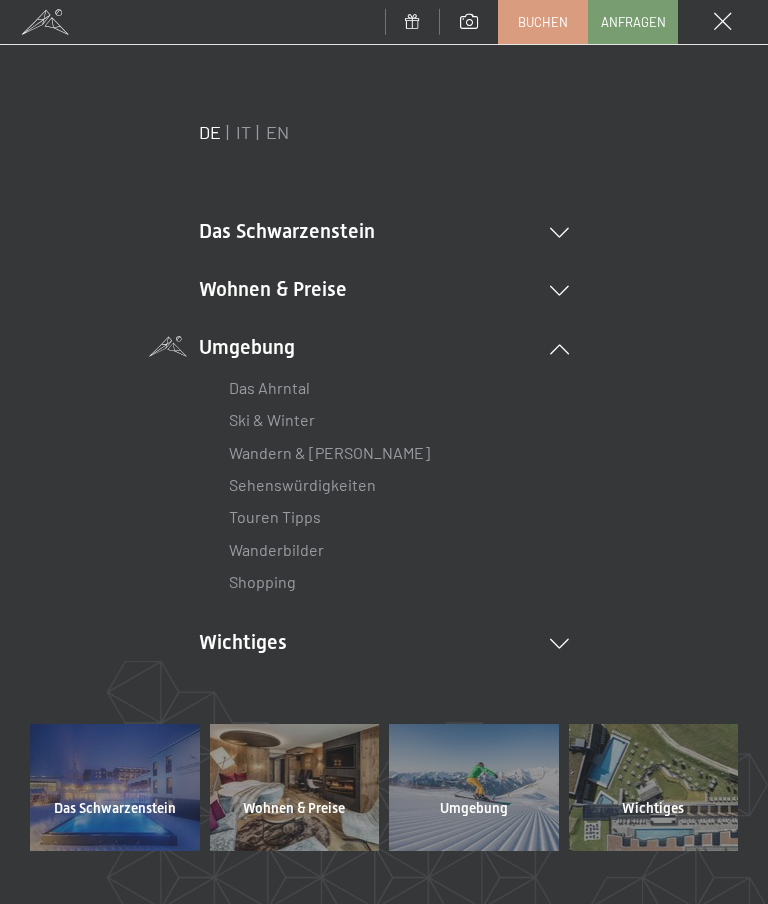 scroll, scrollTop: 0, scrollLeft: 0, axis: both 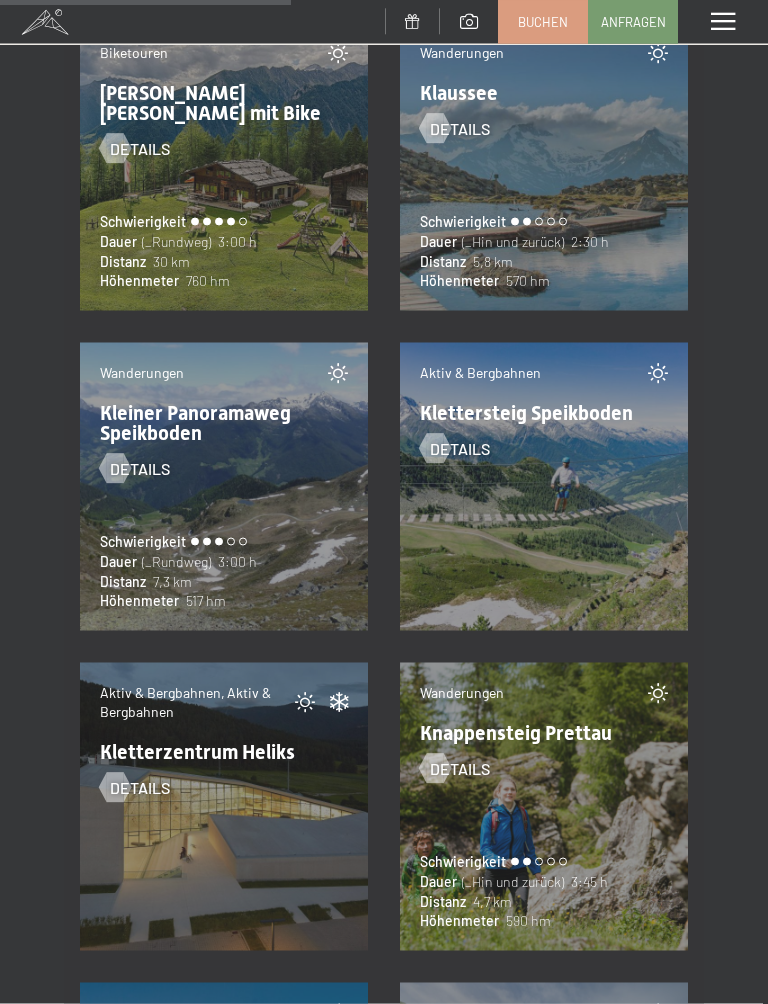 click on "Details" at bounding box center (224, 461) 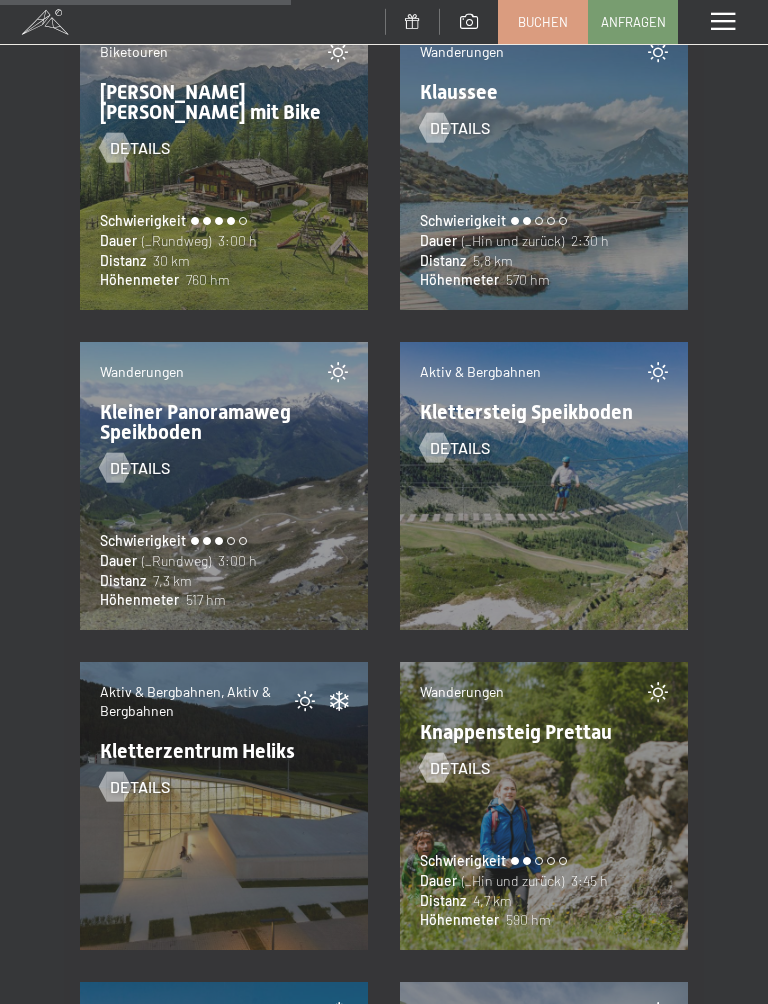 click on "Wanderungen               Kleiner Panoramaweg Speikboden             Details               Schwierigkeit                         Dauer   (_Rundweg)     3:00 h       Distanz   7,3 km       Höhenmeter   517 hm" at bounding box center (224, 486) 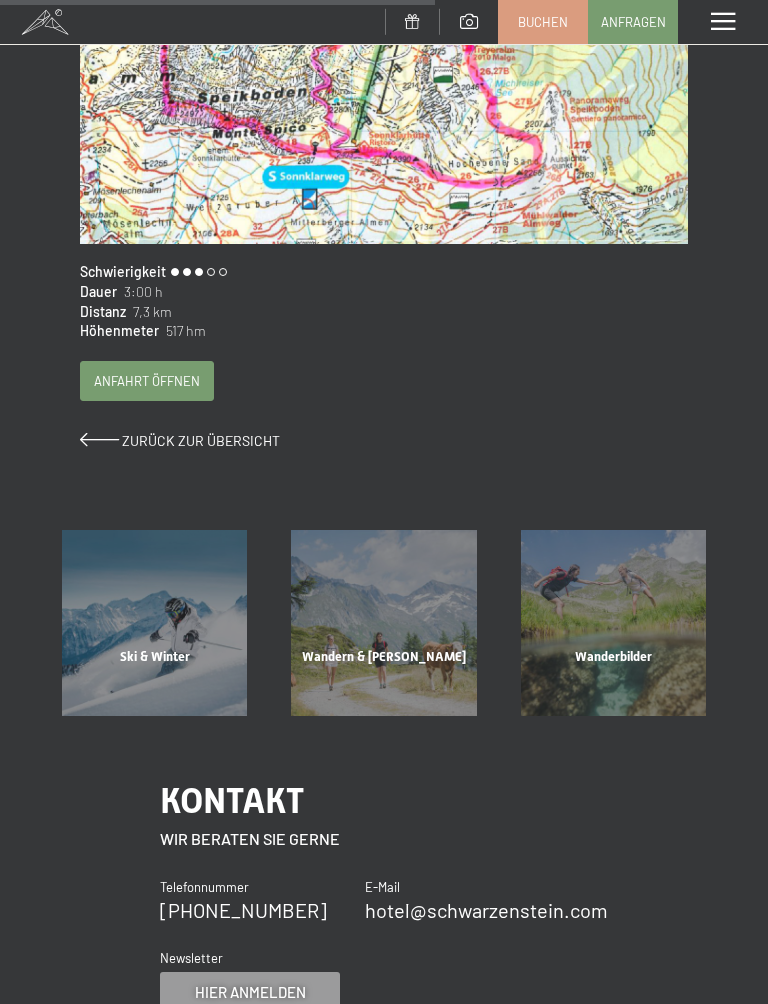 scroll, scrollTop: 899, scrollLeft: 0, axis: vertical 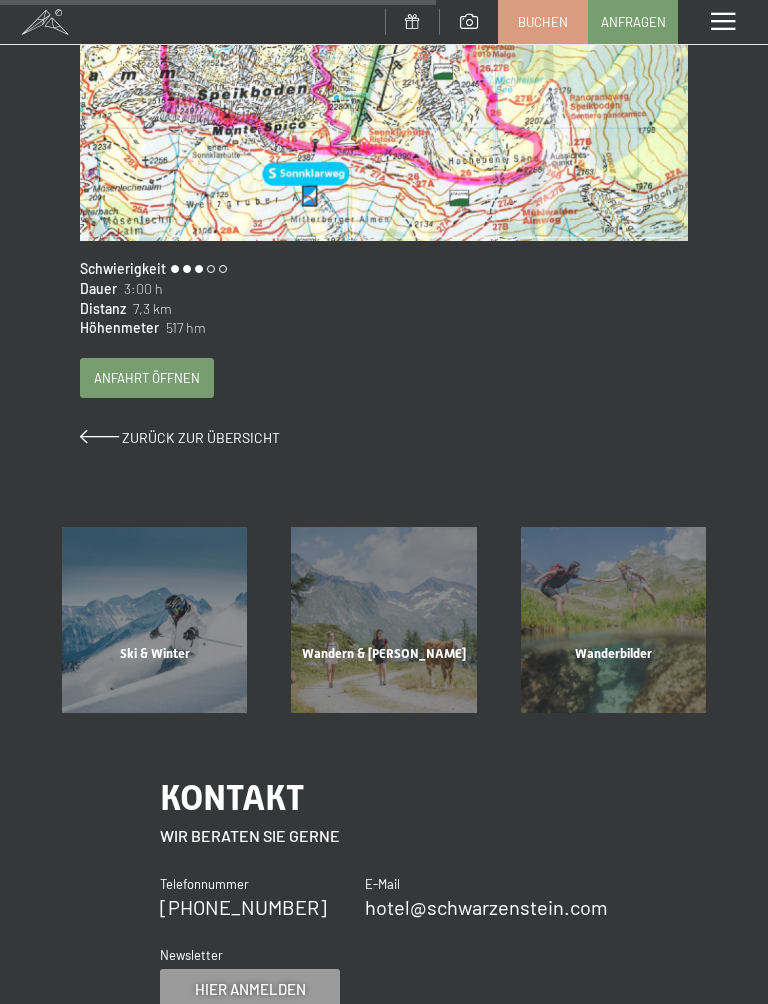 click on "Zurück zur Übersicht" at bounding box center [201, 437] 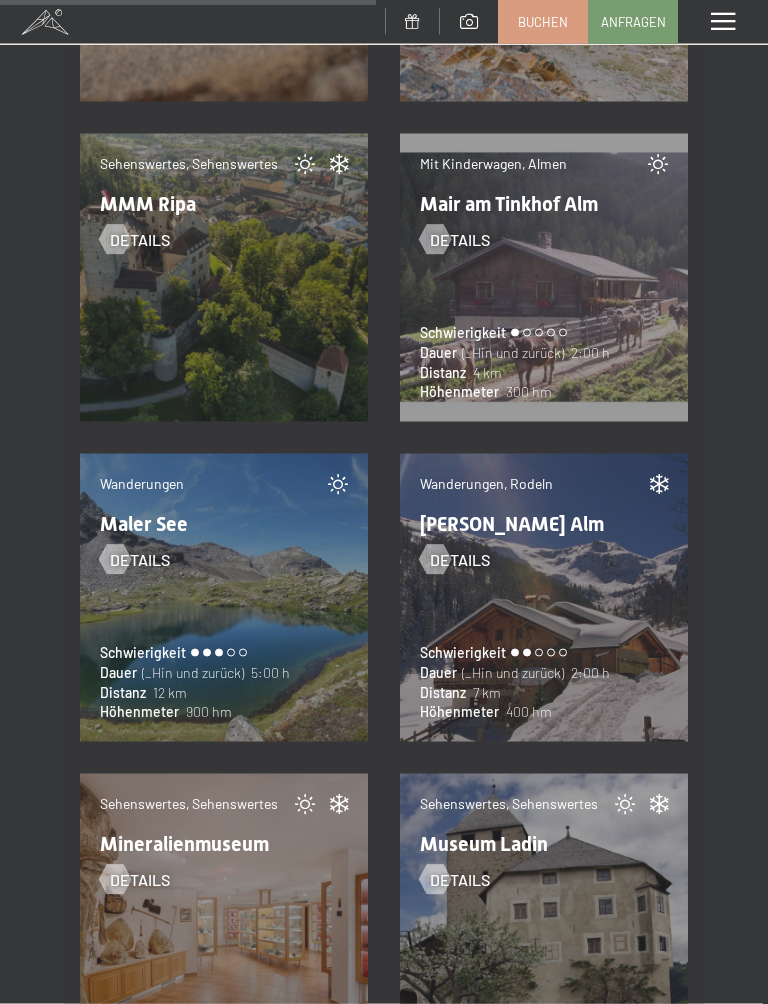 scroll, scrollTop: 16500, scrollLeft: 0, axis: vertical 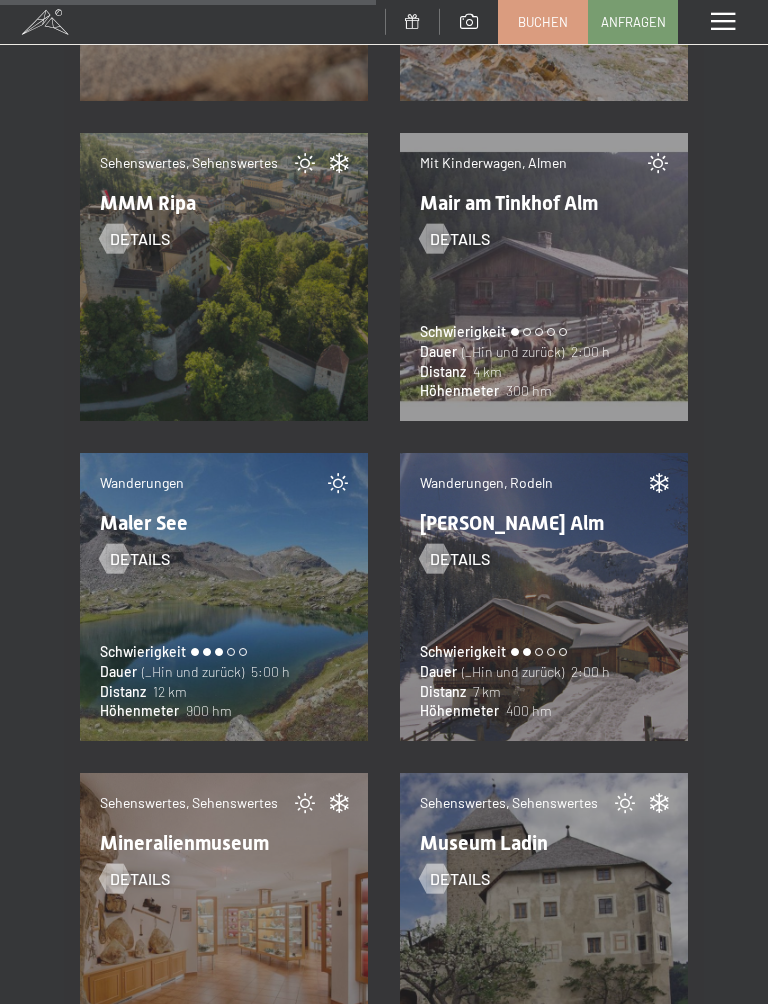 click on "Wanderungen               Maler See             Details               Schwierigkeit                         Dauer   (_Hin und zurück)     5:00 h       Distanz   12 km       Höhenmeter   900 hm" at bounding box center [224, 597] 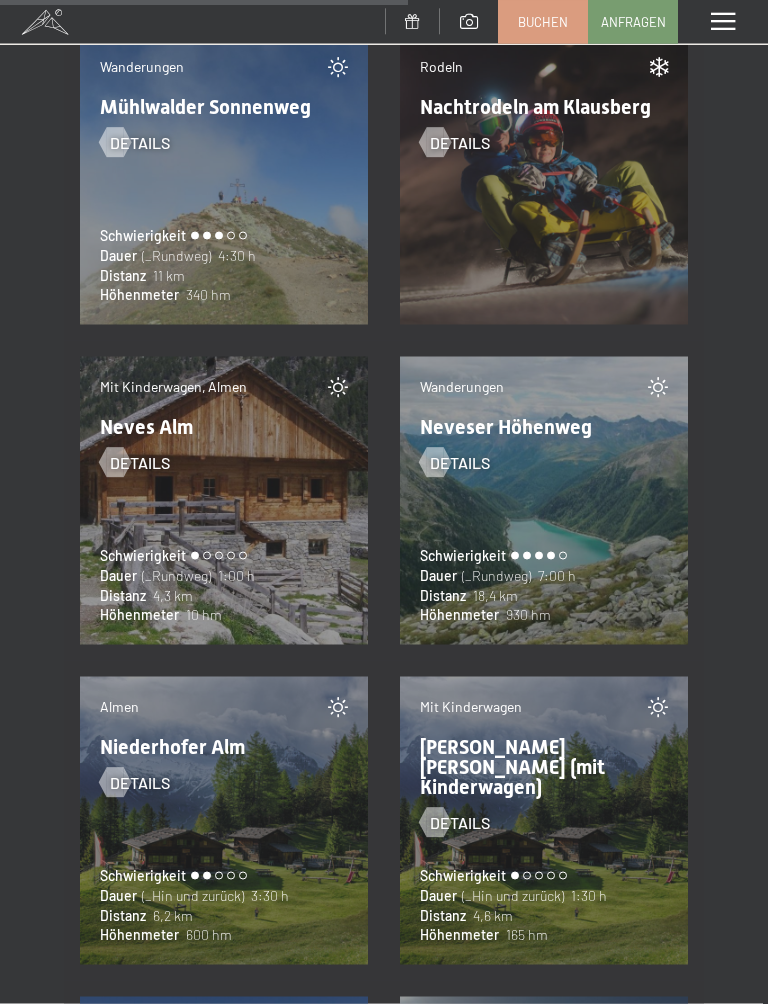 scroll, scrollTop: 17877, scrollLeft: 0, axis: vertical 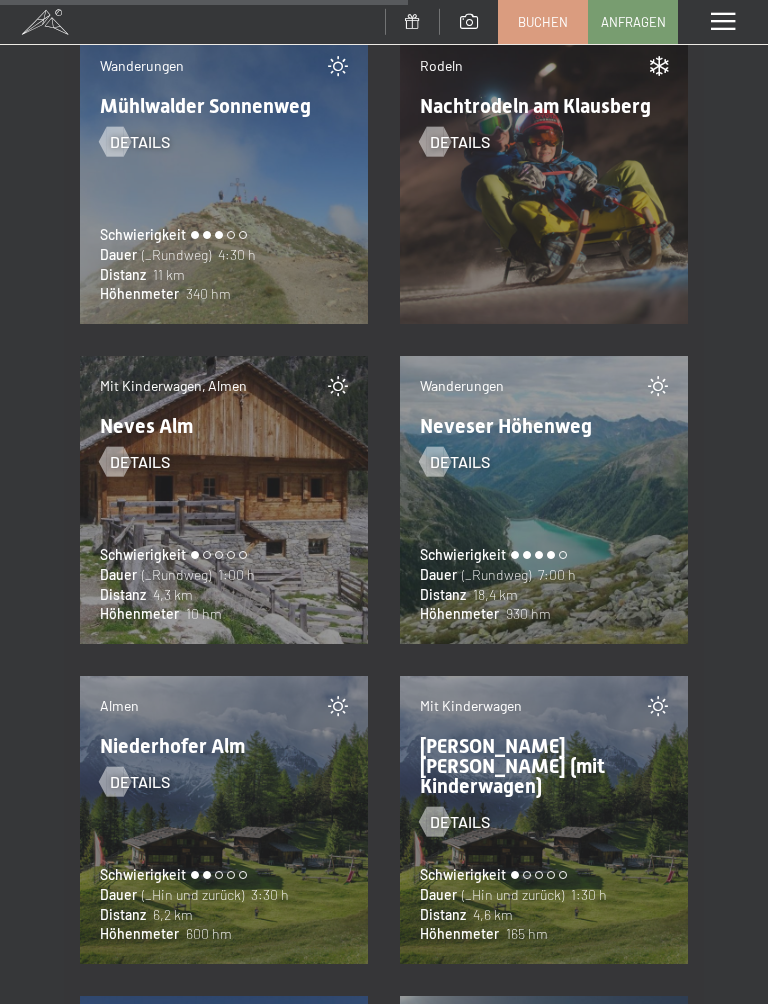 click at bounding box center [434, 461] 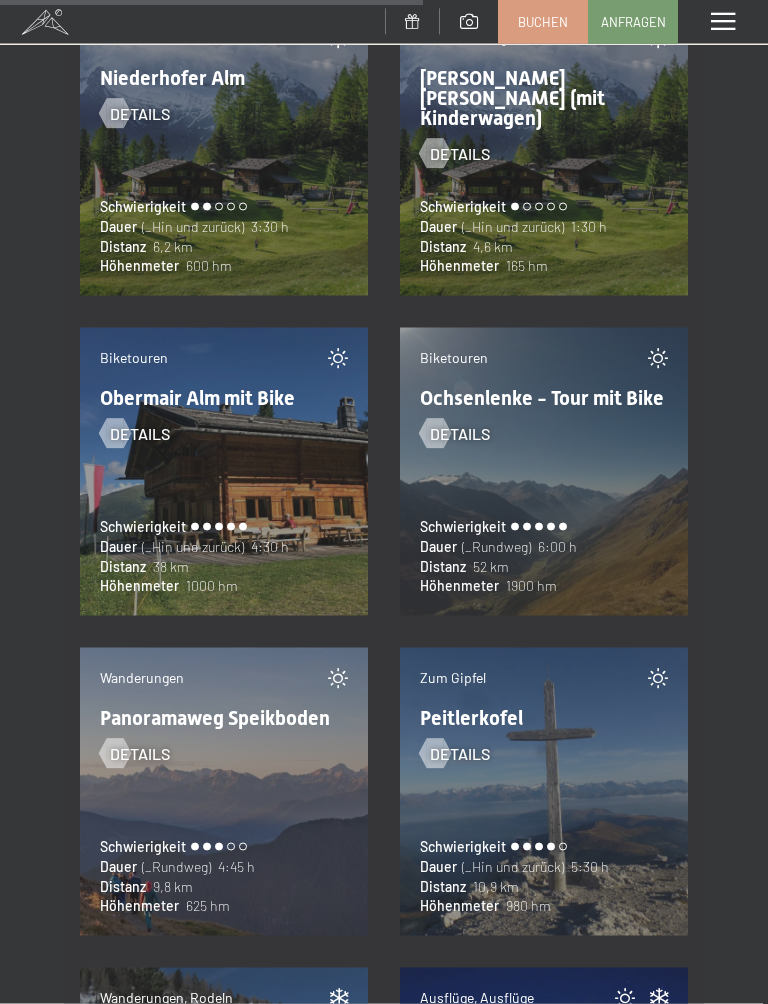 scroll, scrollTop: 18547, scrollLeft: 0, axis: vertical 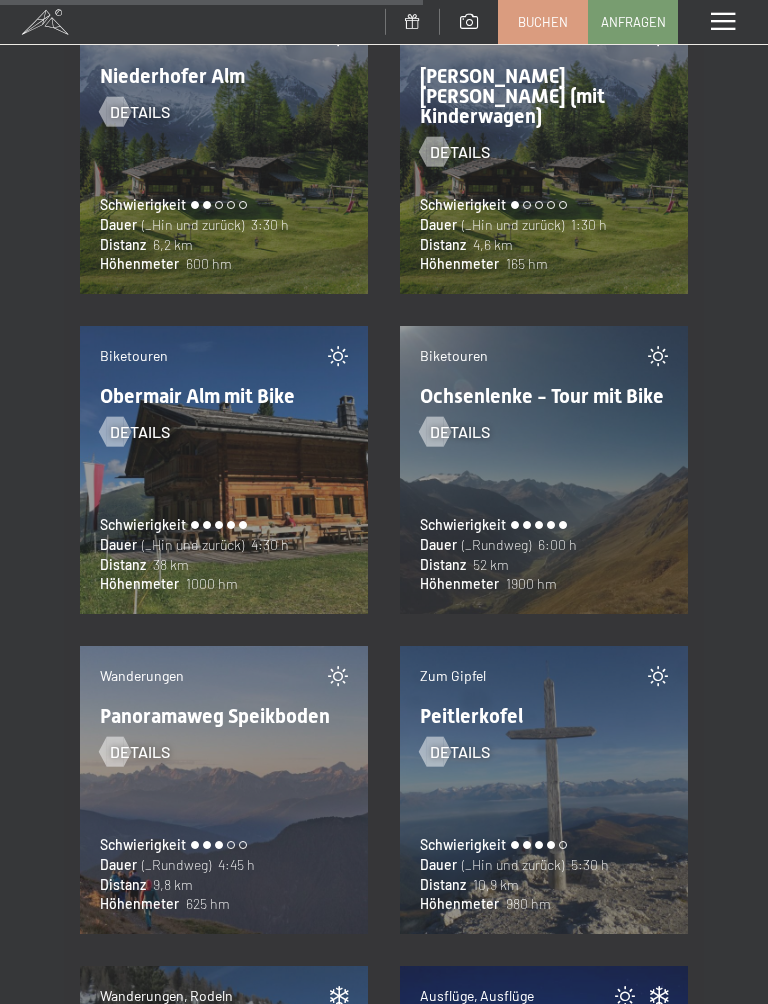 click on "Details" at bounding box center (140, 752) 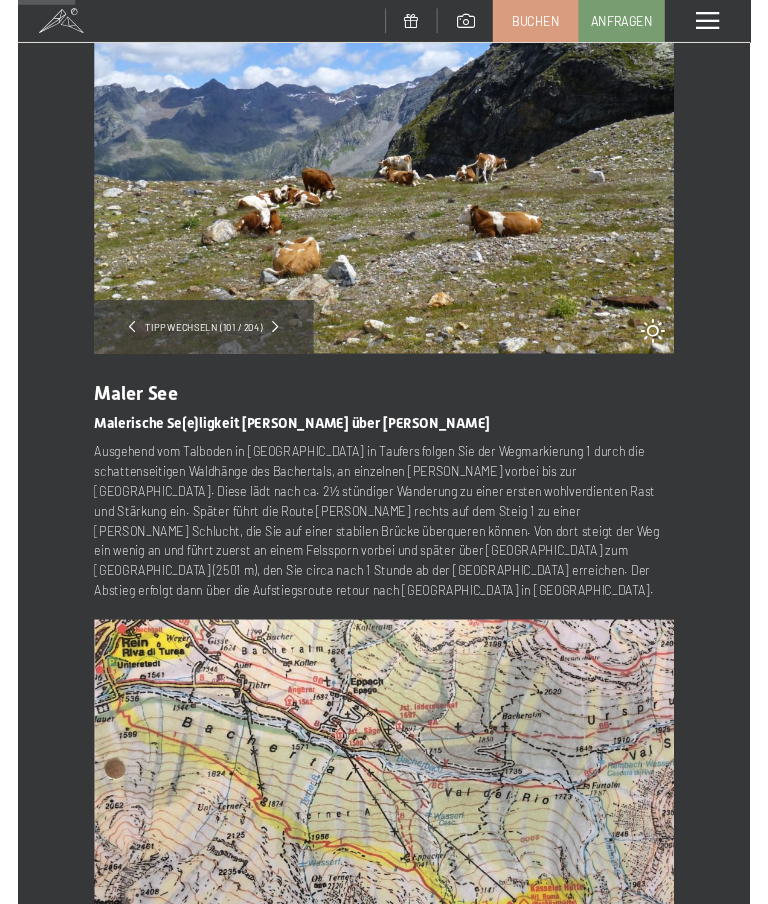 scroll, scrollTop: 0, scrollLeft: 0, axis: both 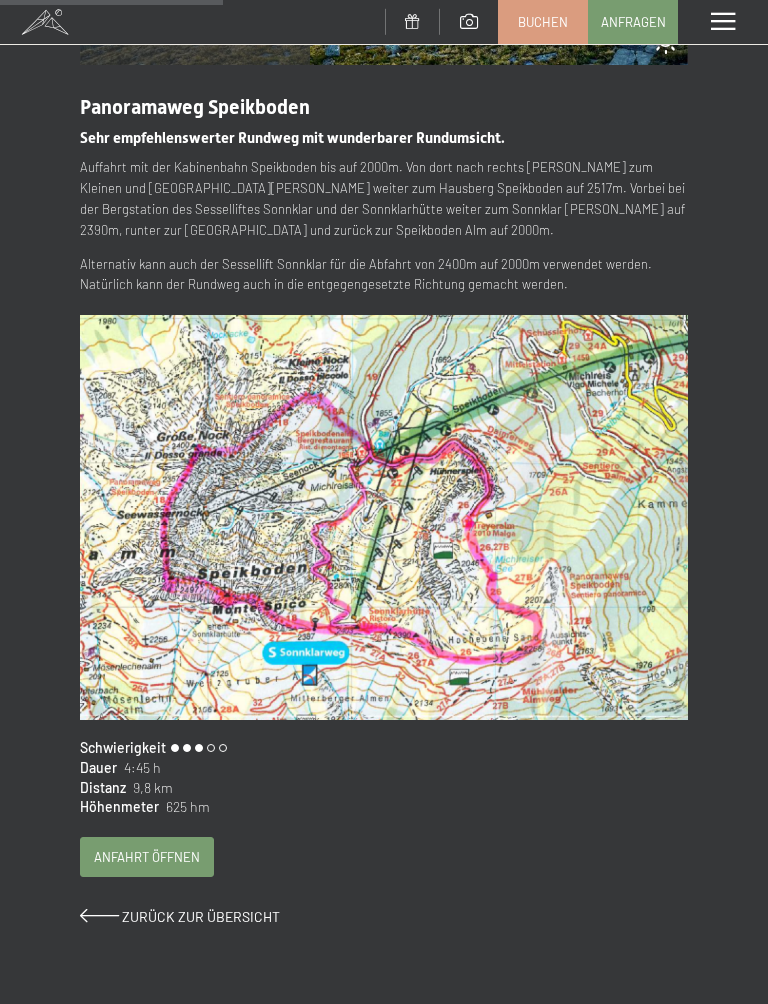 click at bounding box center [99, 916] 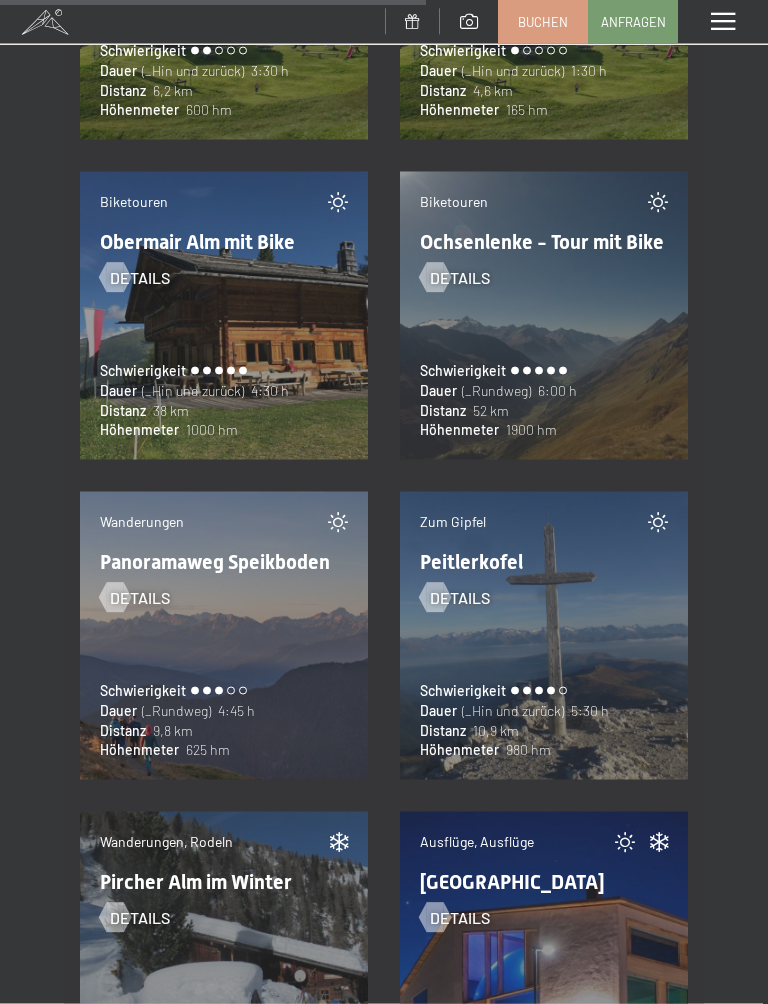 scroll, scrollTop: 18705, scrollLeft: 0, axis: vertical 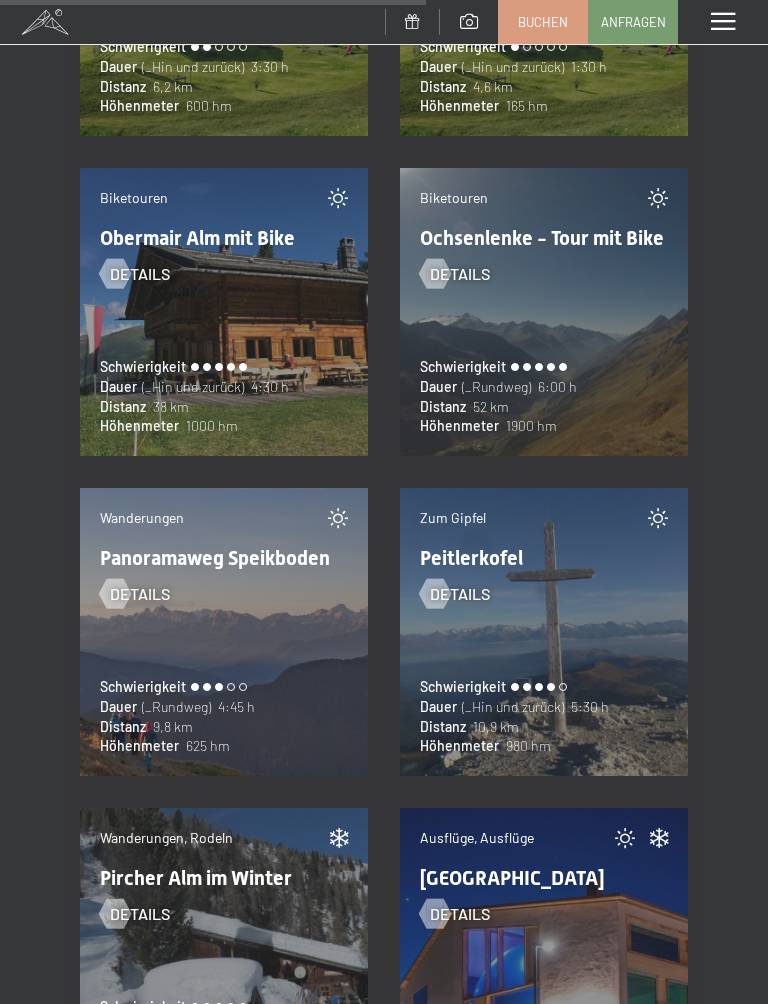 click on "Zum Gipfel               Peitlerkofel             Details               Schwierigkeit                         Dauer   (_Hin und zurück)     5:30 h       Distanz   10,9 km       Höhenmeter   980 hm" at bounding box center [544, 632] 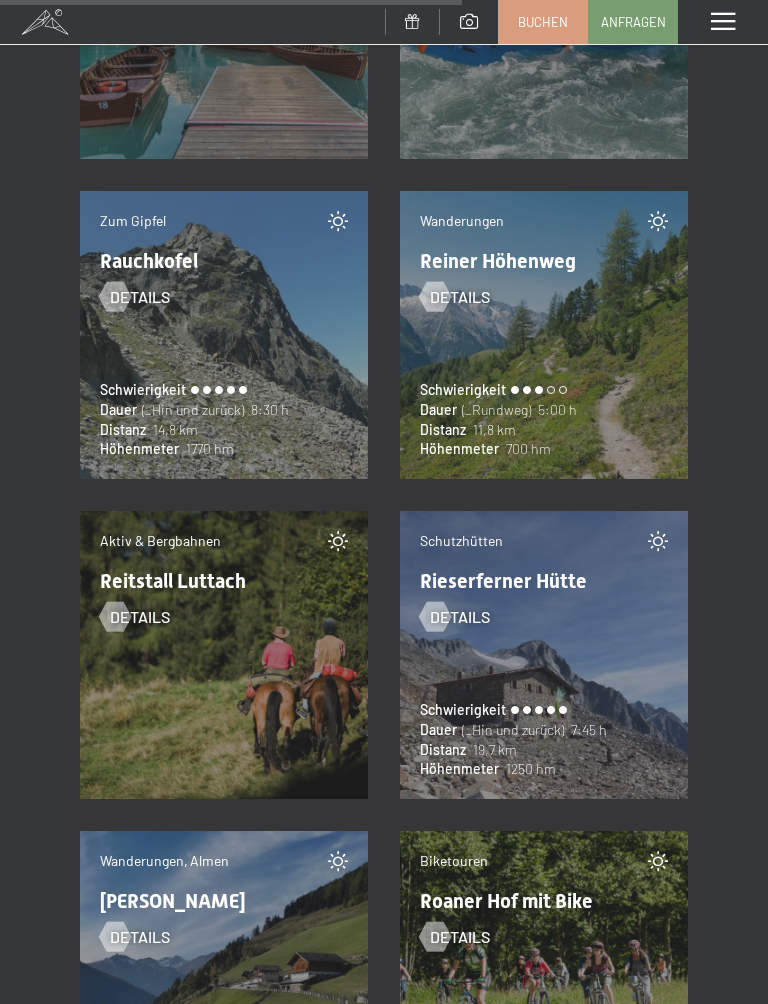 scroll, scrollTop: 20278, scrollLeft: 0, axis: vertical 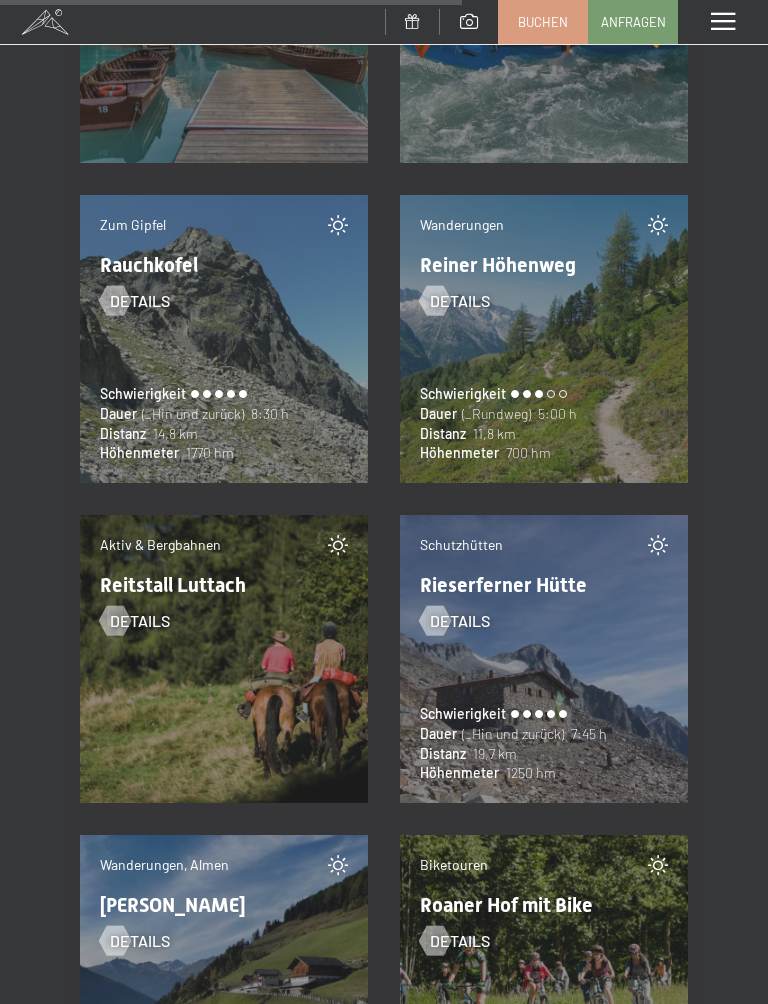 click at bounding box center [434, 300] 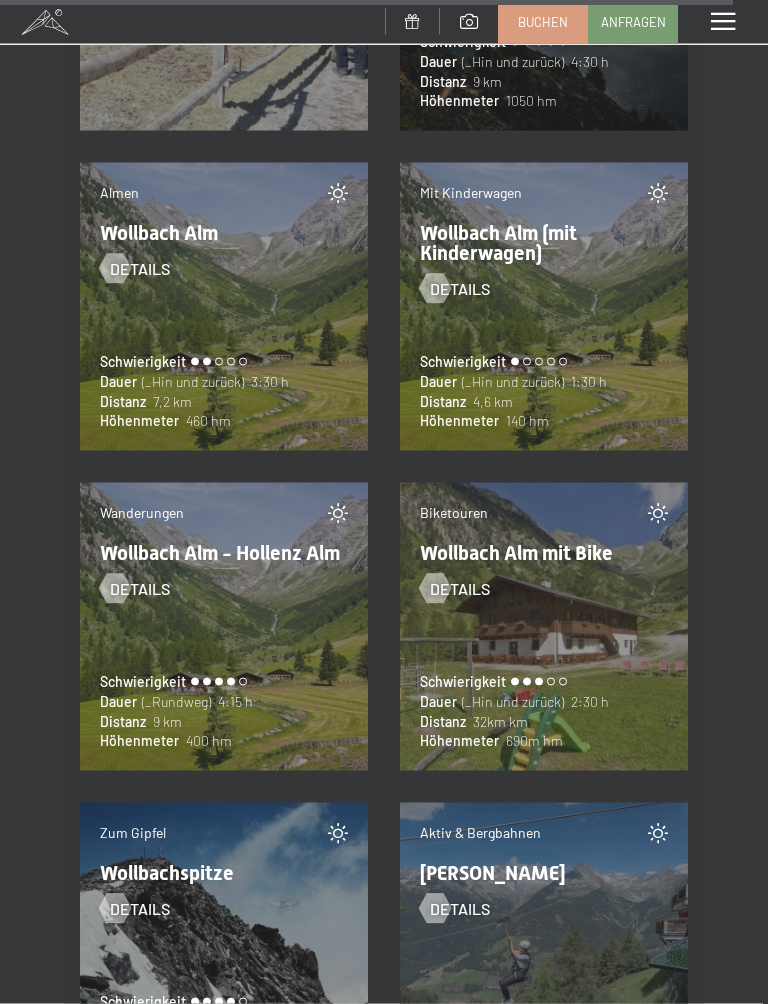 scroll, scrollTop: 32151, scrollLeft: 0, axis: vertical 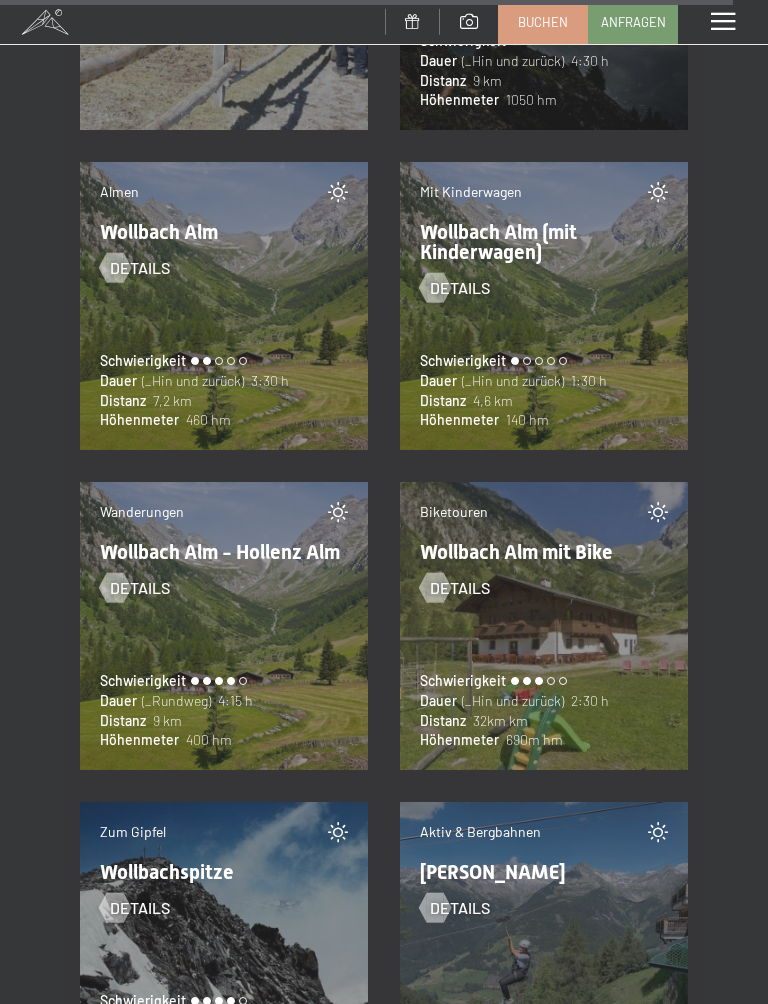 click at bounding box center [114, 587] 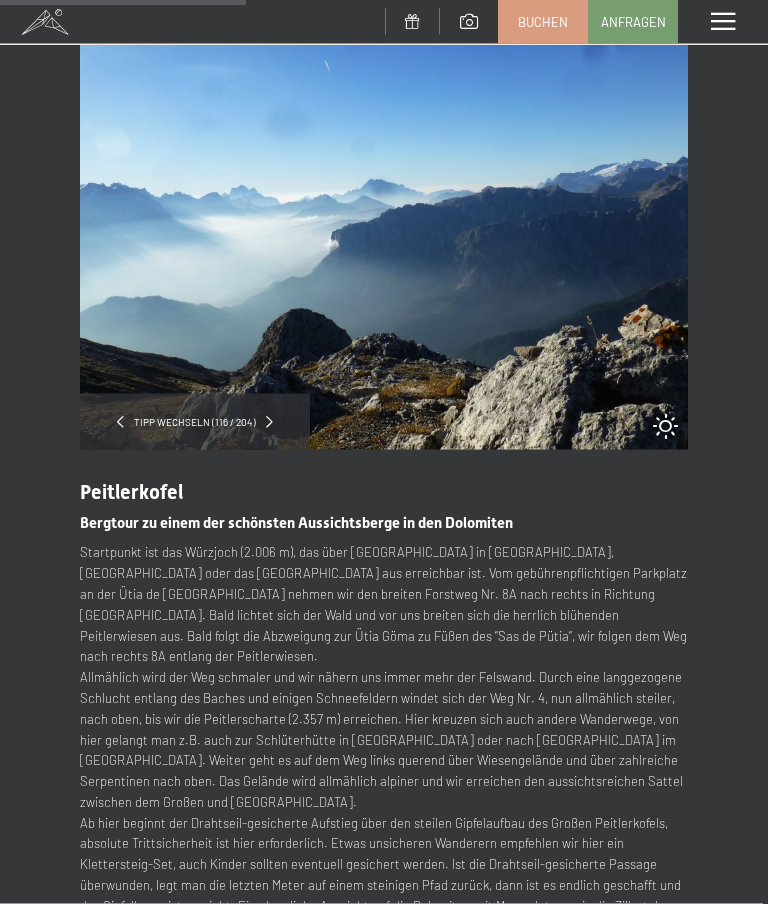 scroll, scrollTop: 0, scrollLeft: 0, axis: both 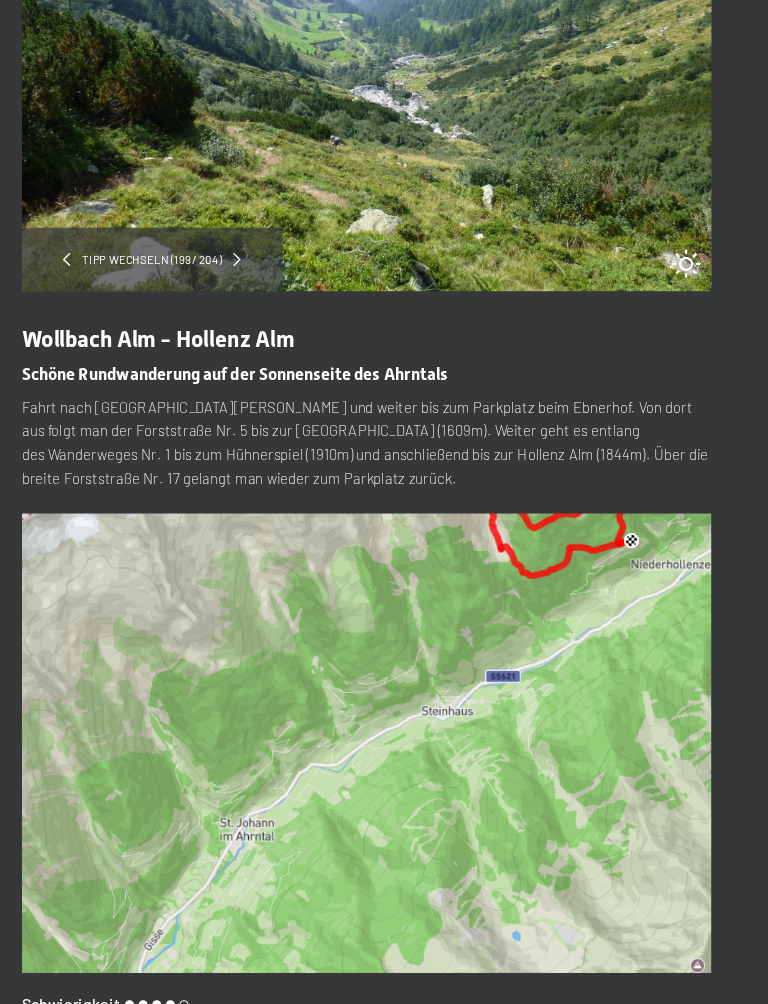 click at bounding box center [384, 742] 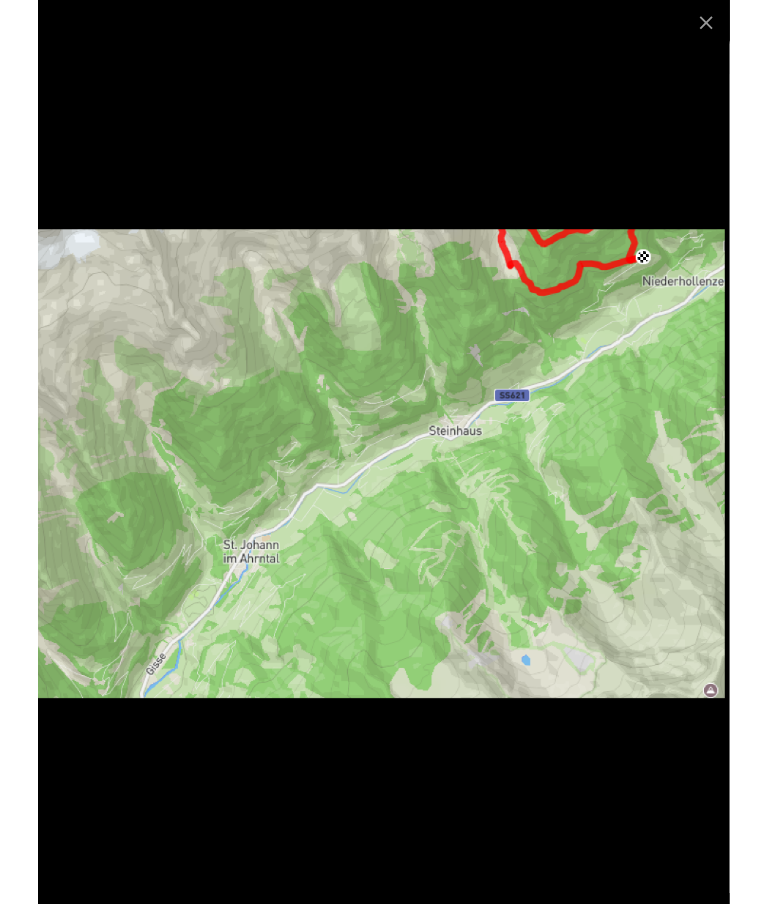 scroll, scrollTop: 0, scrollLeft: 0, axis: both 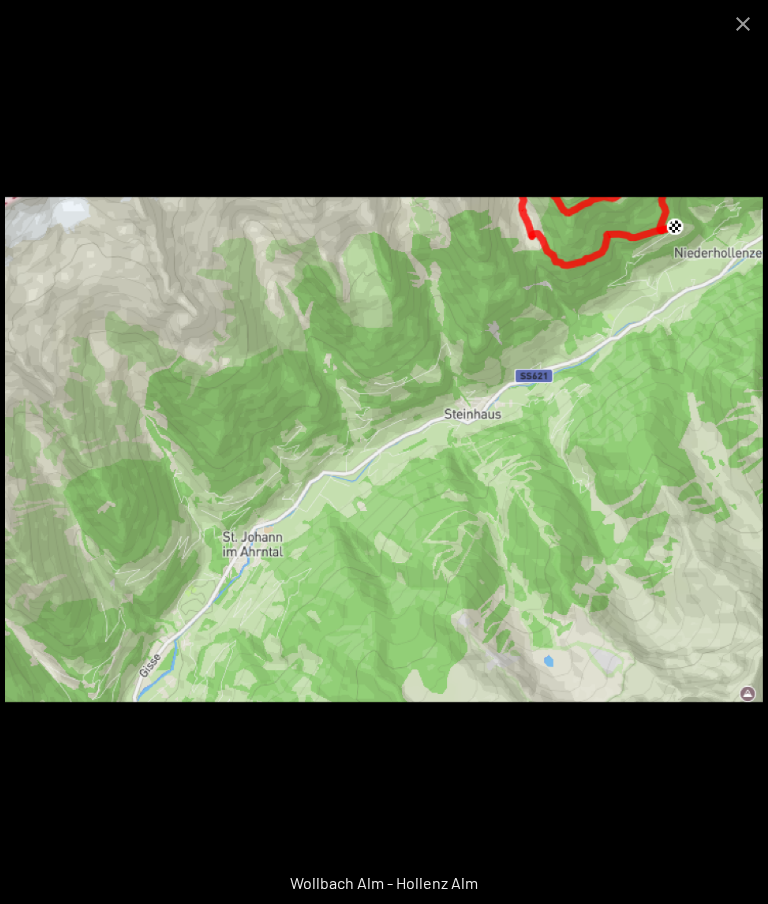 click at bounding box center [743, 23] 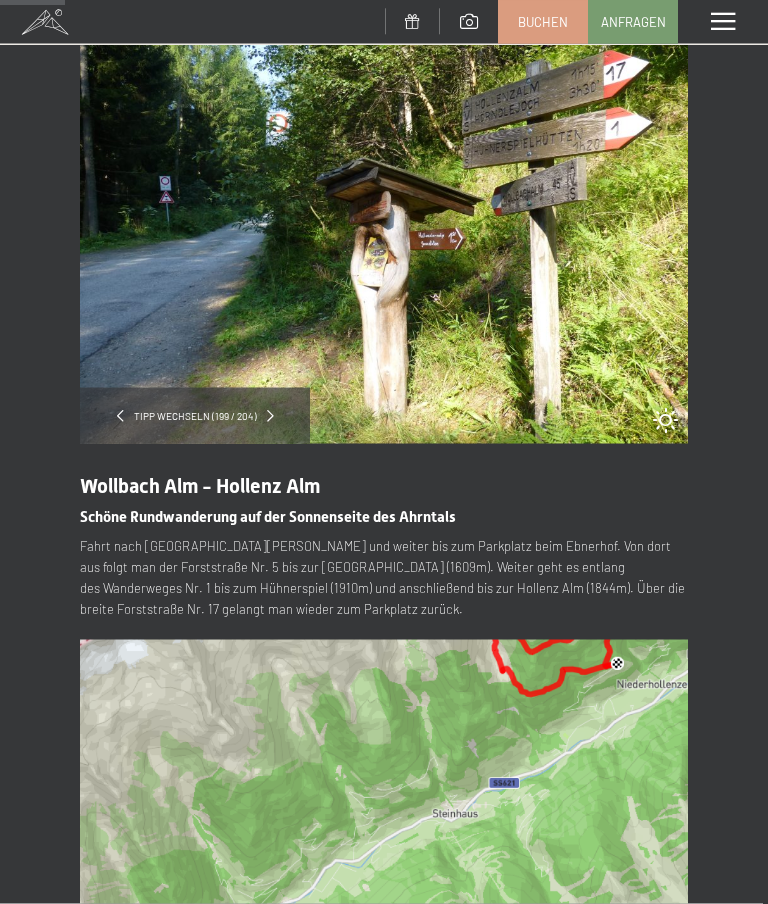 scroll, scrollTop: 0, scrollLeft: 0, axis: both 